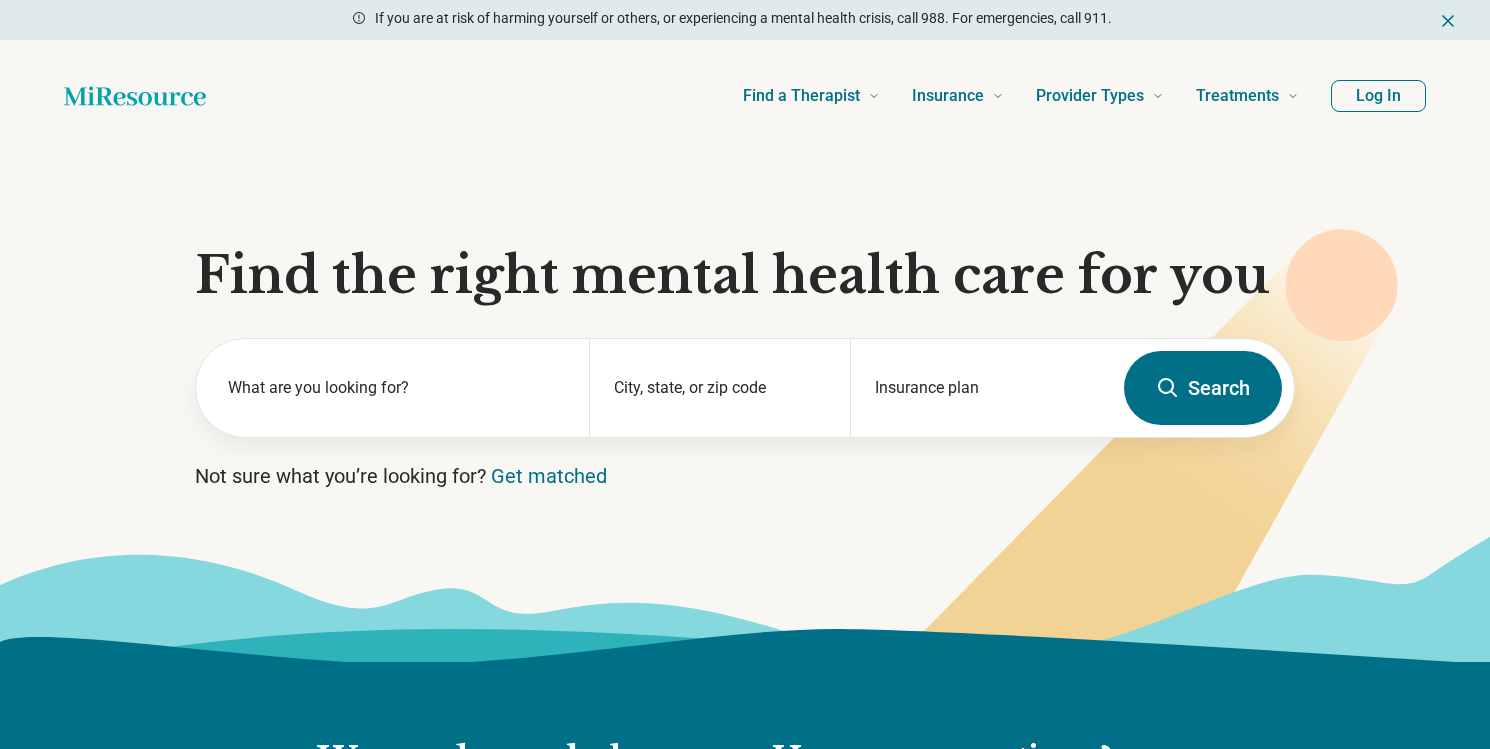 scroll, scrollTop: 0, scrollLeft: 0, axis: both 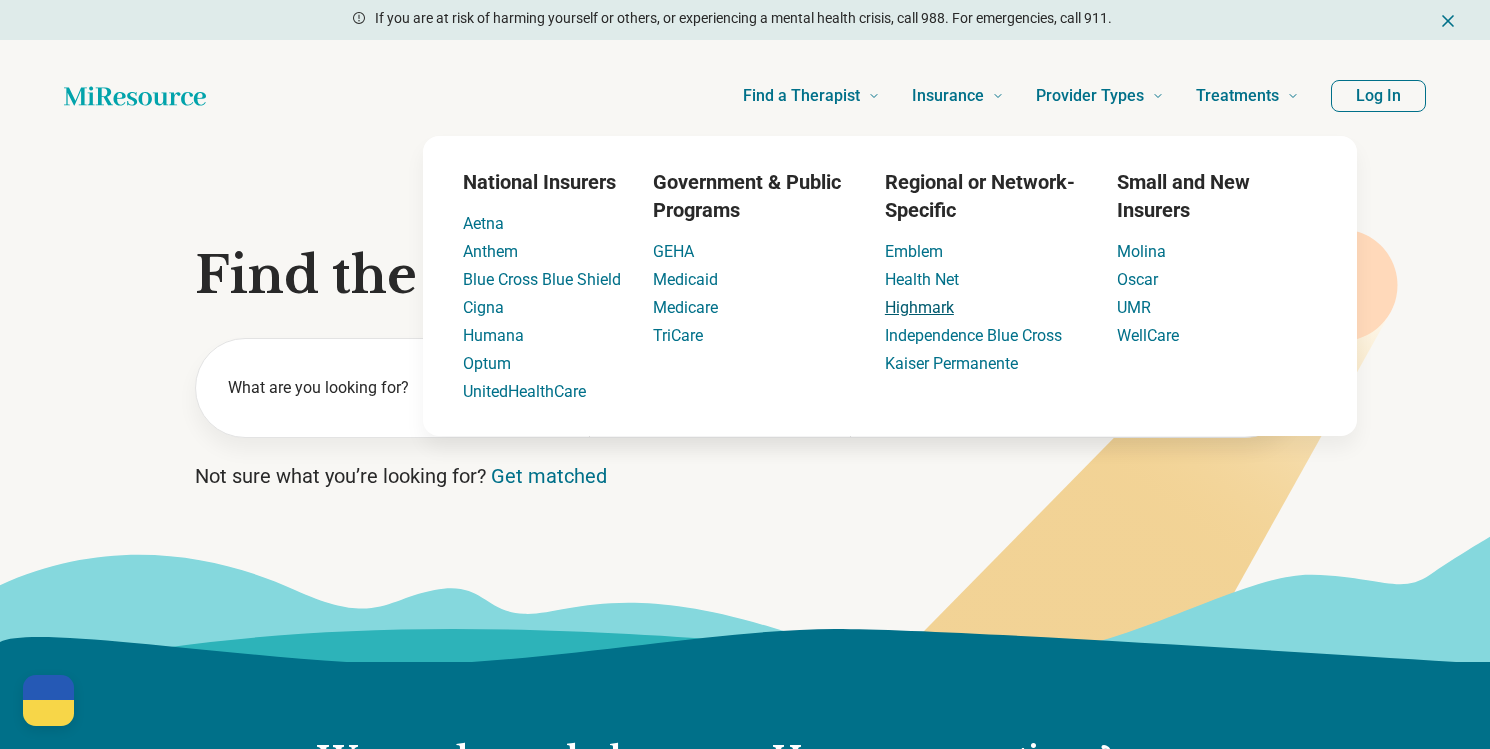 click on "Highmark" at bounding box center (919, 307) 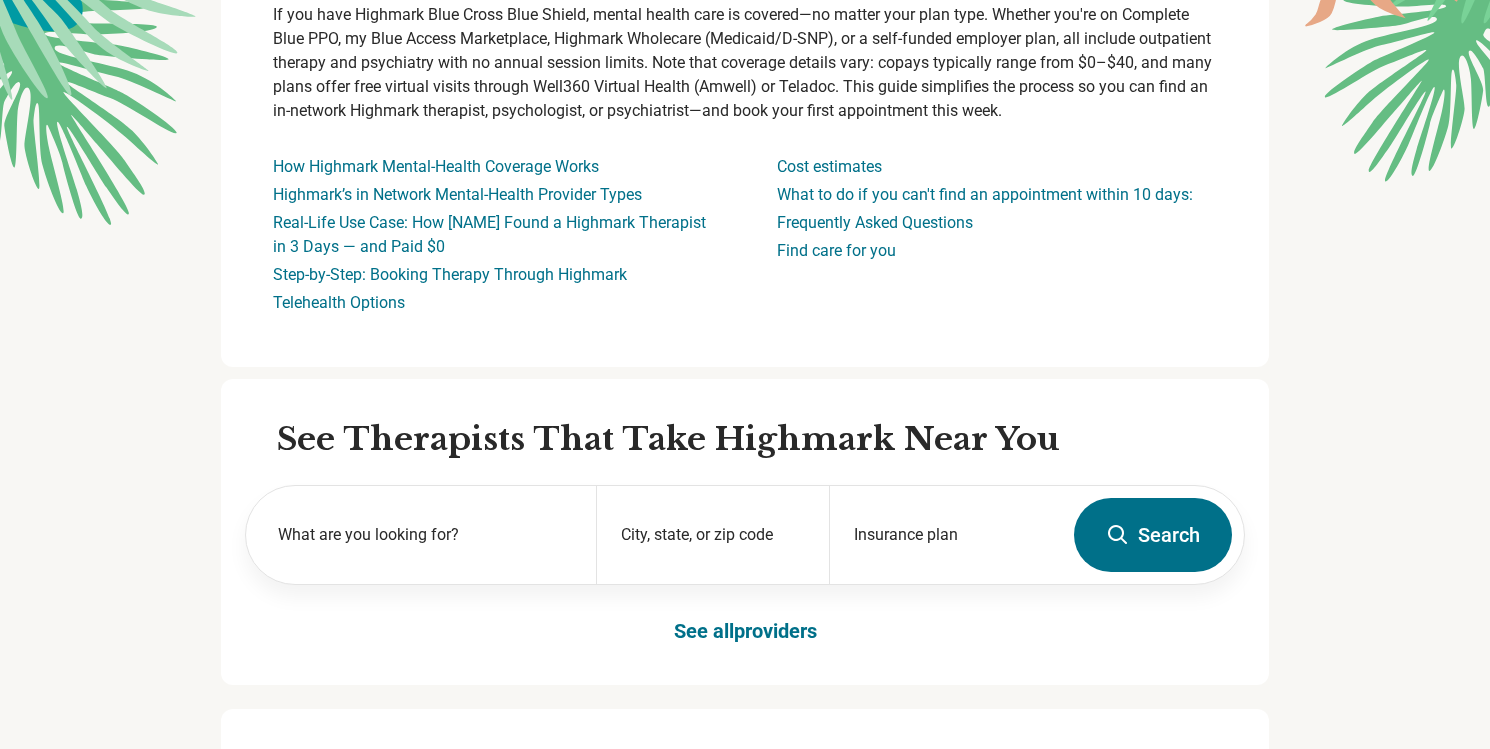 scroll, scrollTop: 309, scrollLeft: 0, axis: vertical 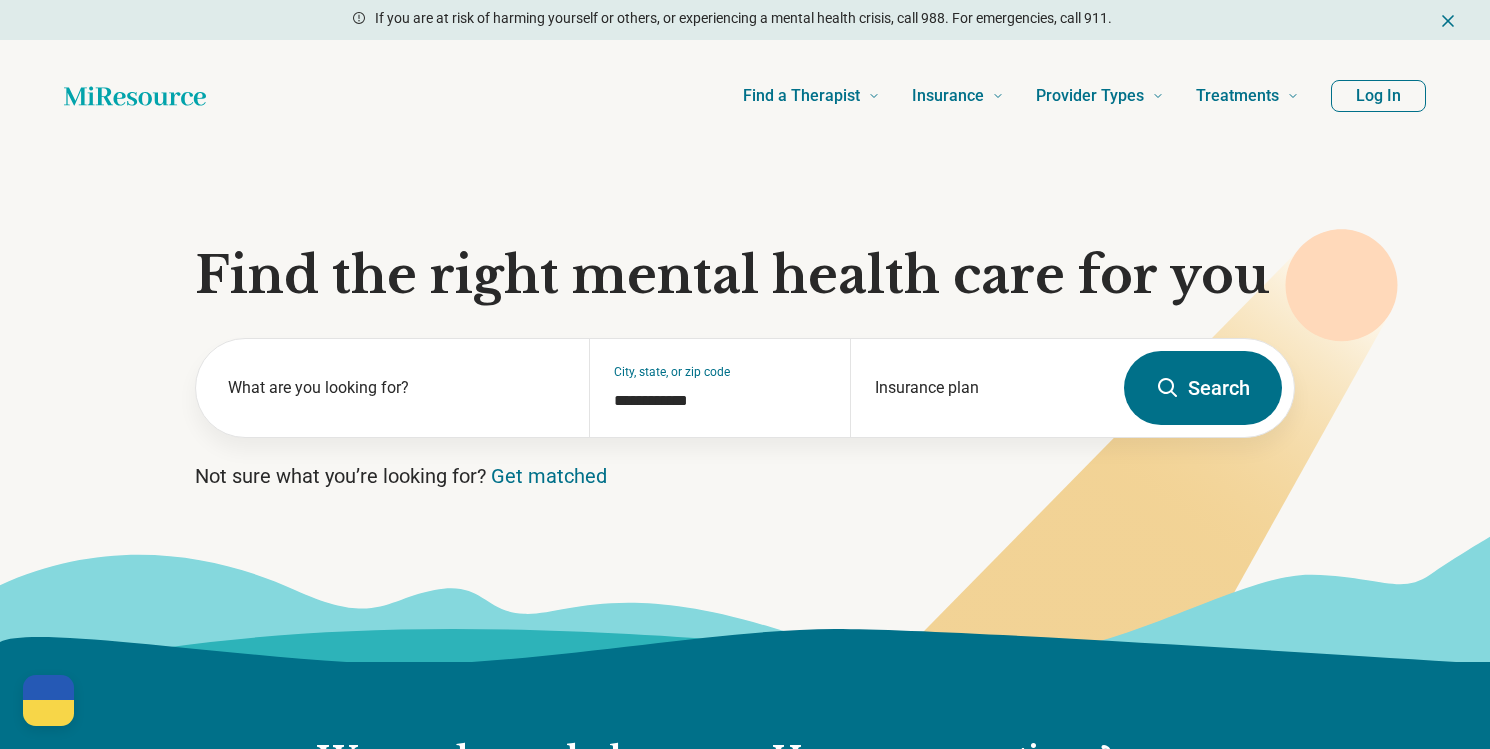 click on "**********" at bounding box center (745, 407) 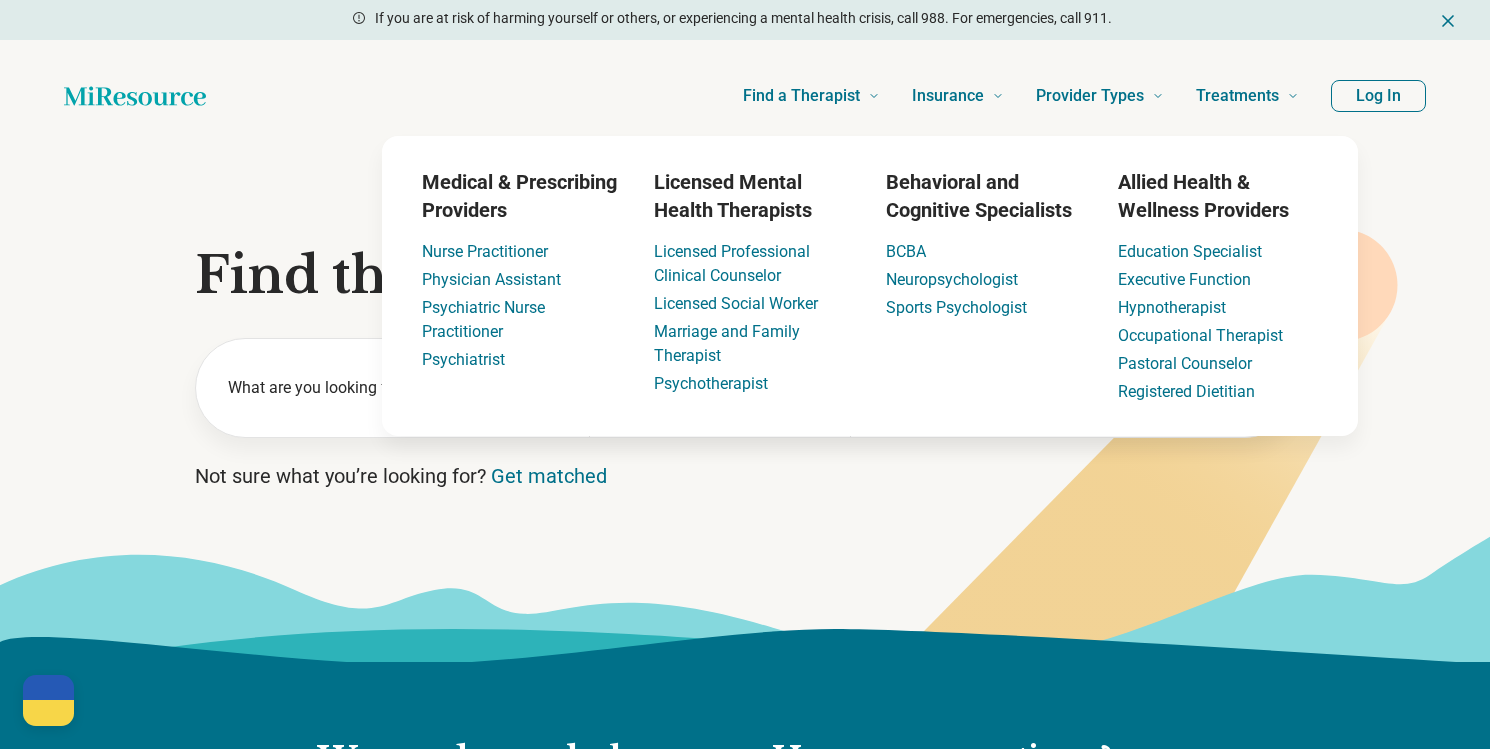 scroll, scrollTop: 0, scrollLeft: 0, axis: both 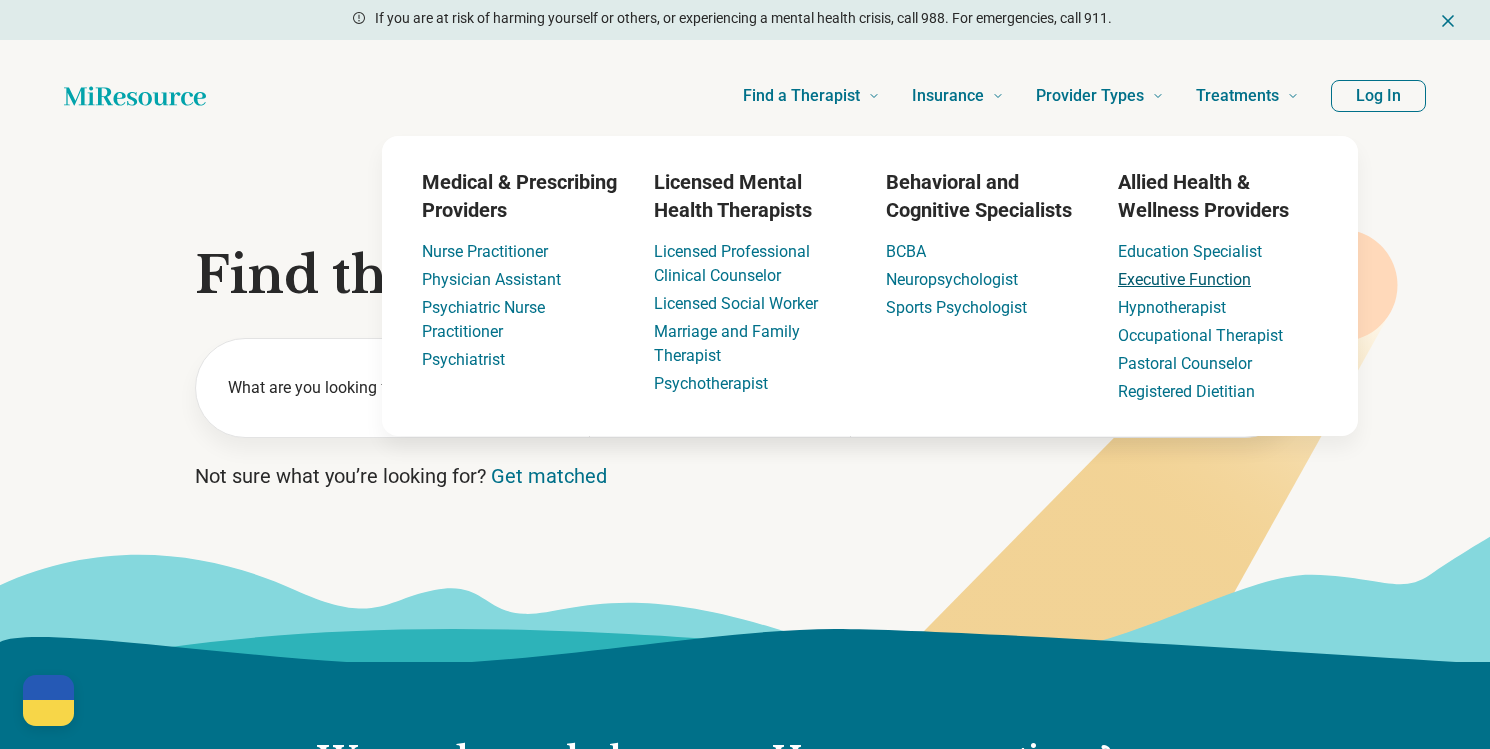 click on "Executive Function" at bounding box center (1184, 279) 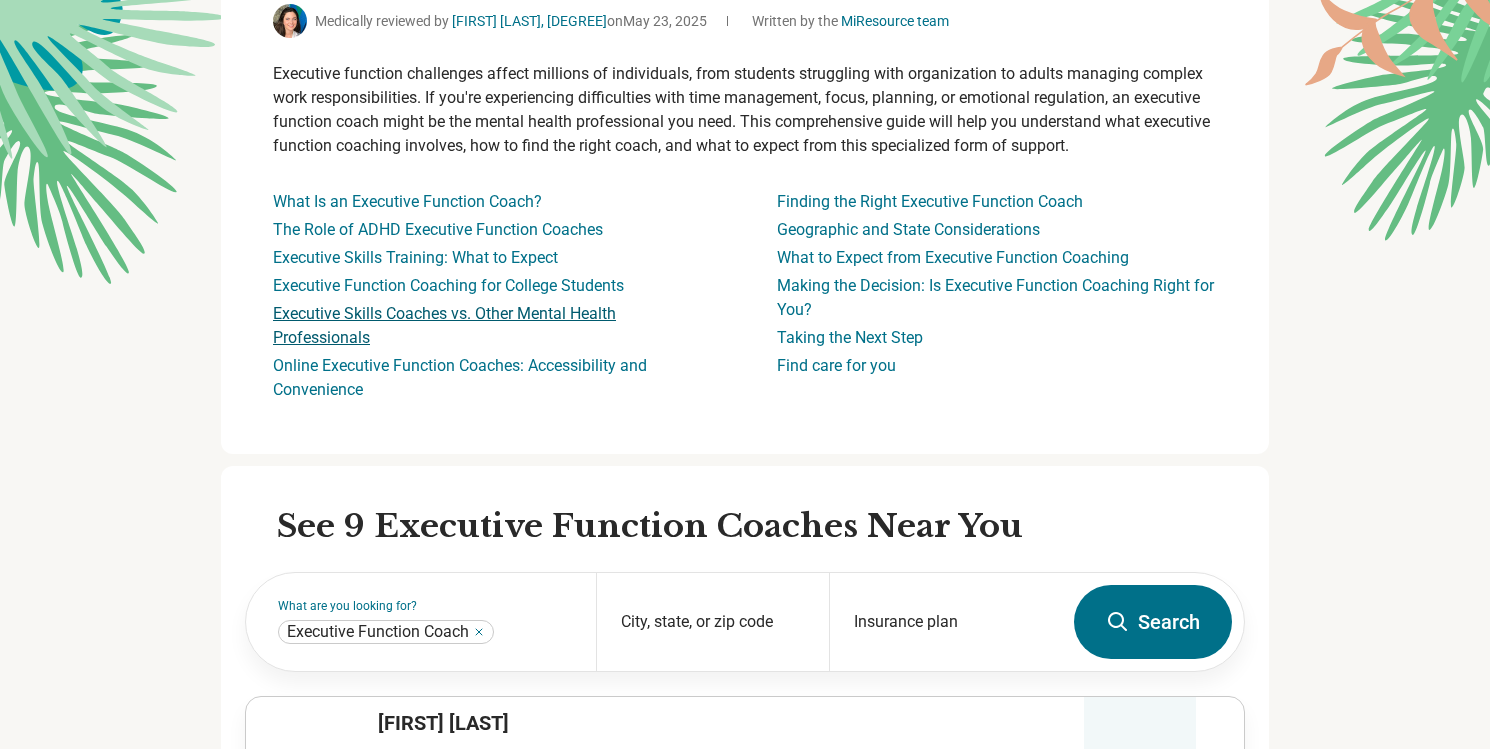 scroll, scrollTop: 0, scrollLeft: 0, axis: both 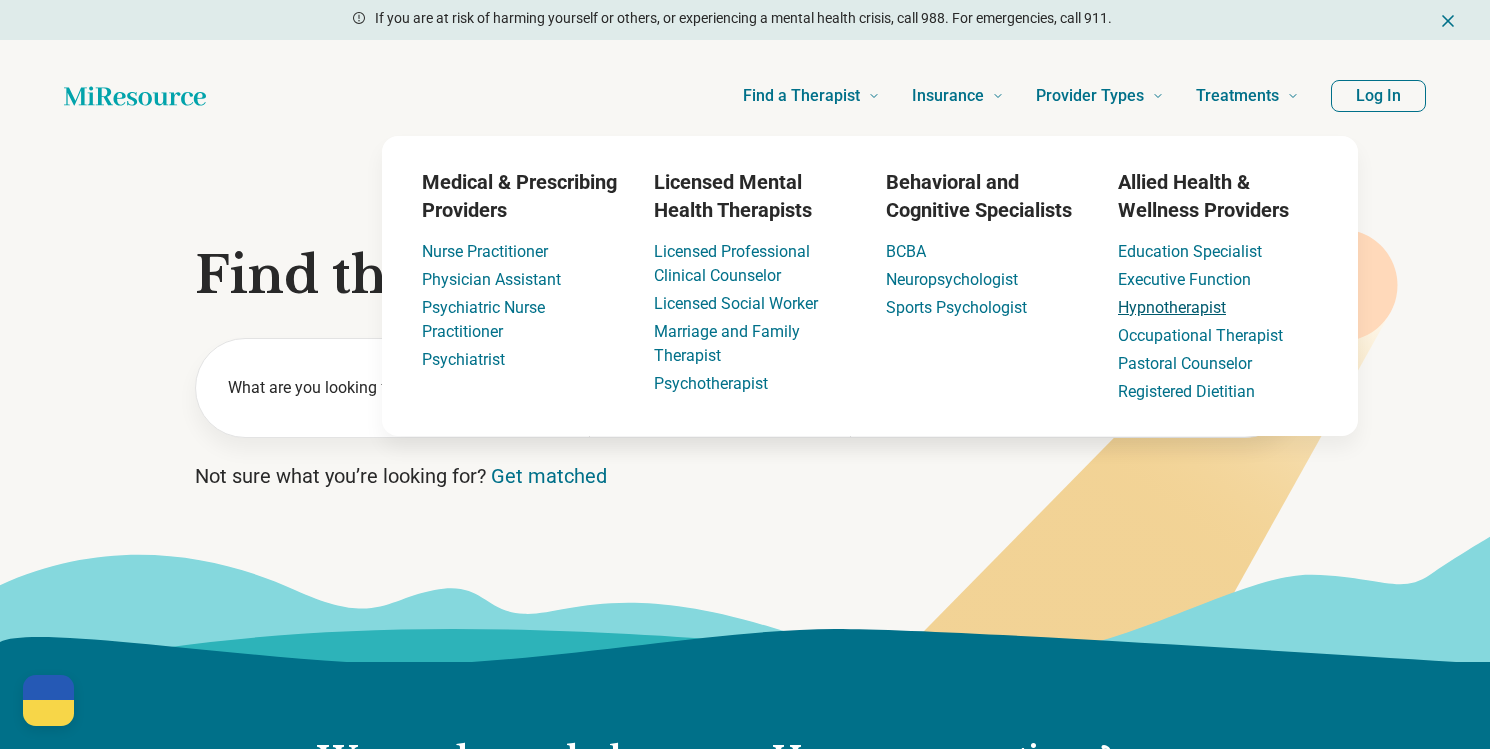 click on "Hypnotherapist" at bounding box center [1172, 307] 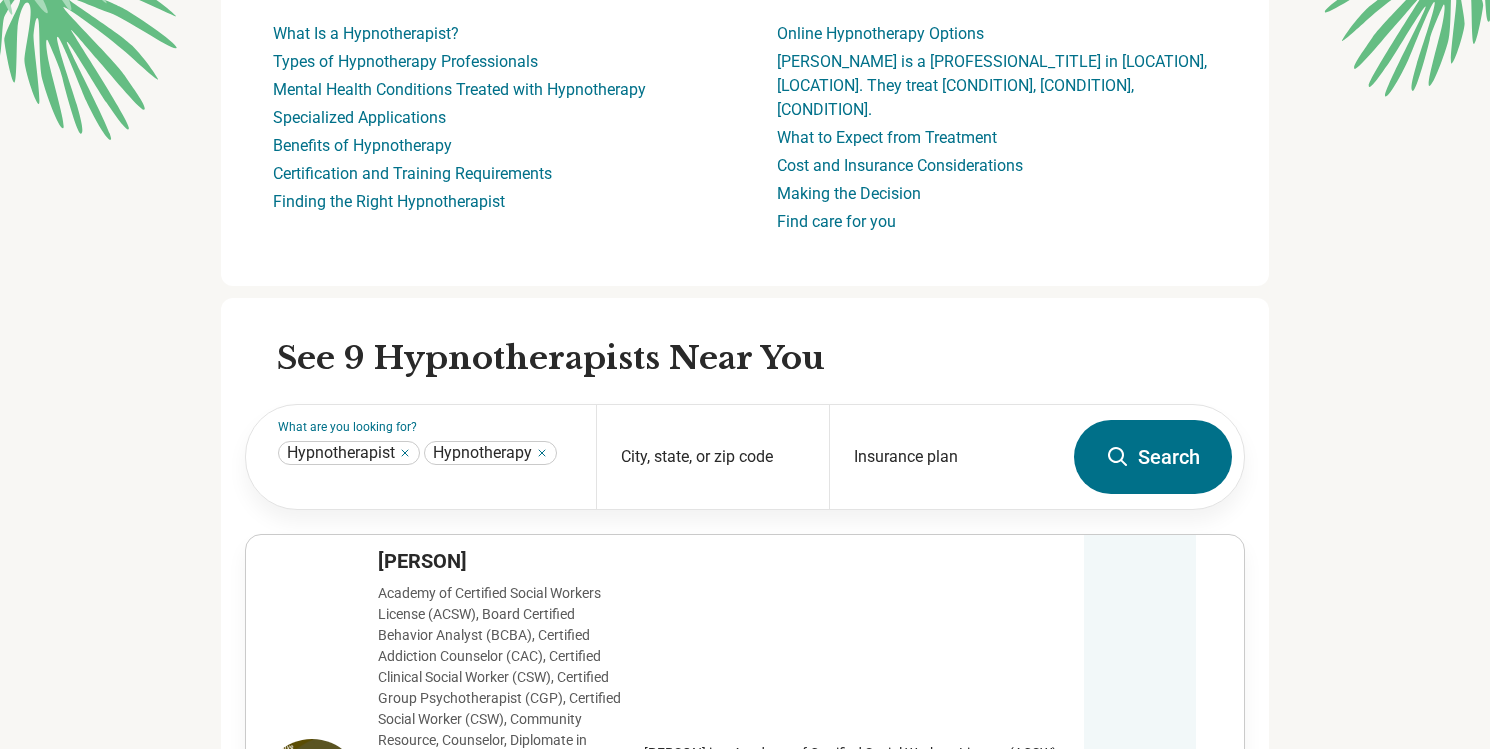 scroll, scrollTop: 0, scrollLeft: 0, axis: both 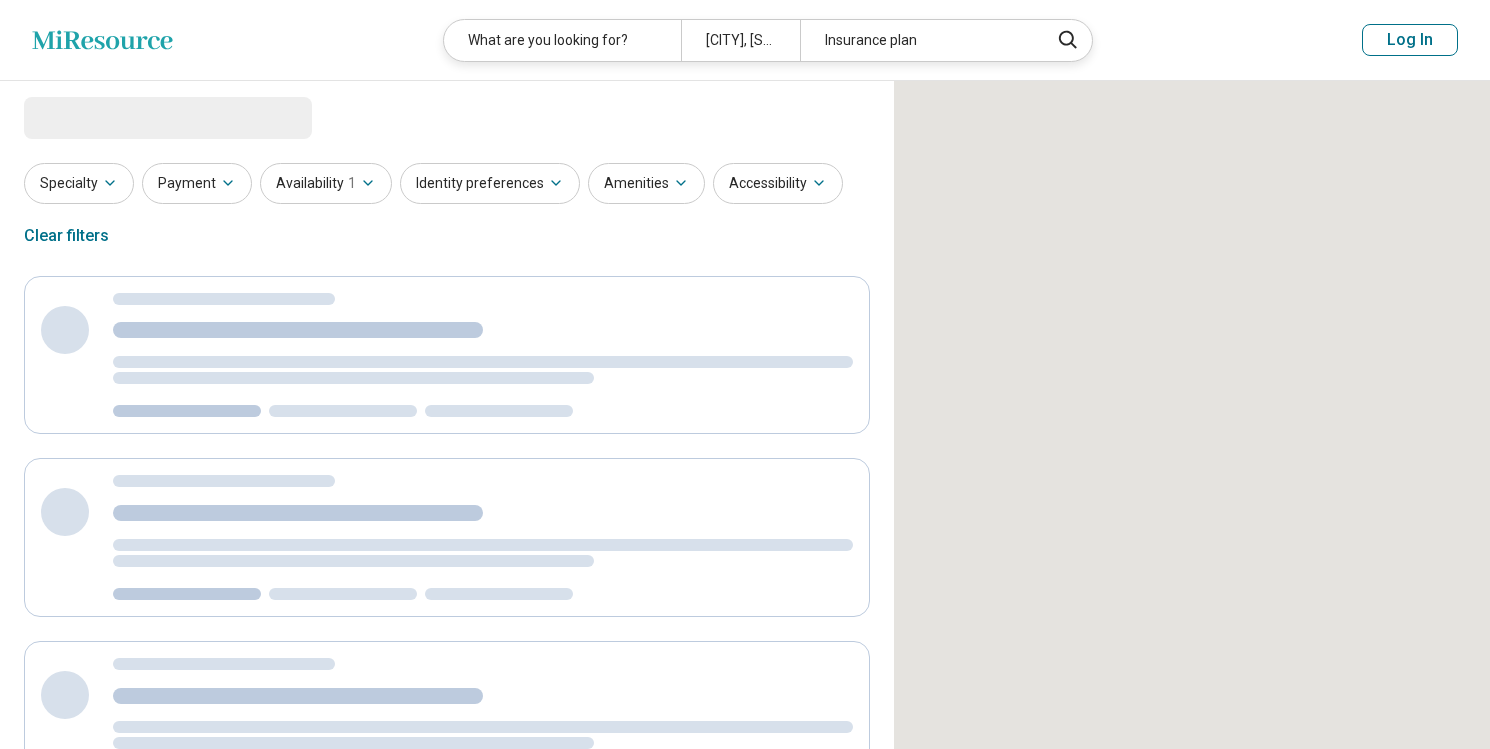 select on "***" 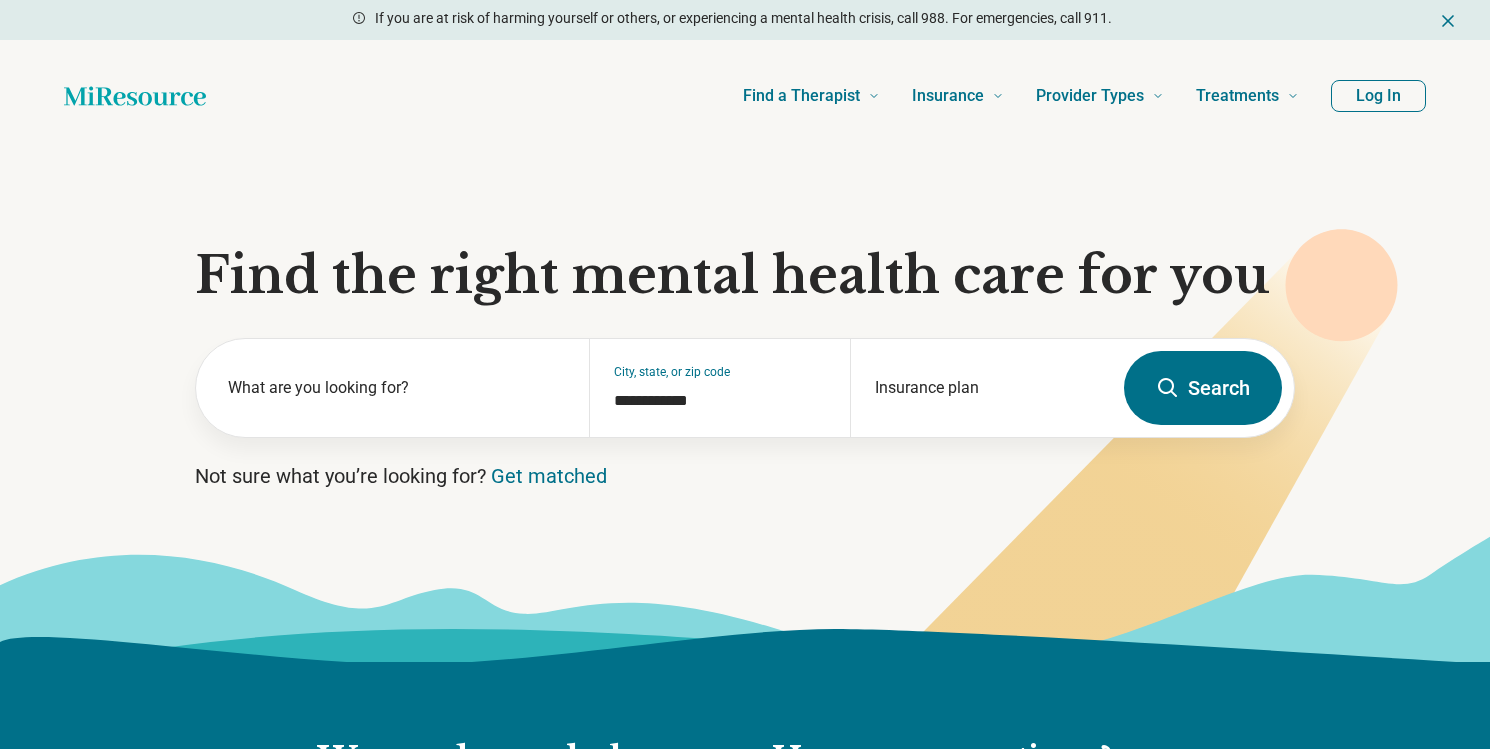 scroll, scrollTop: 0, scrollLeft: 0, axis: both 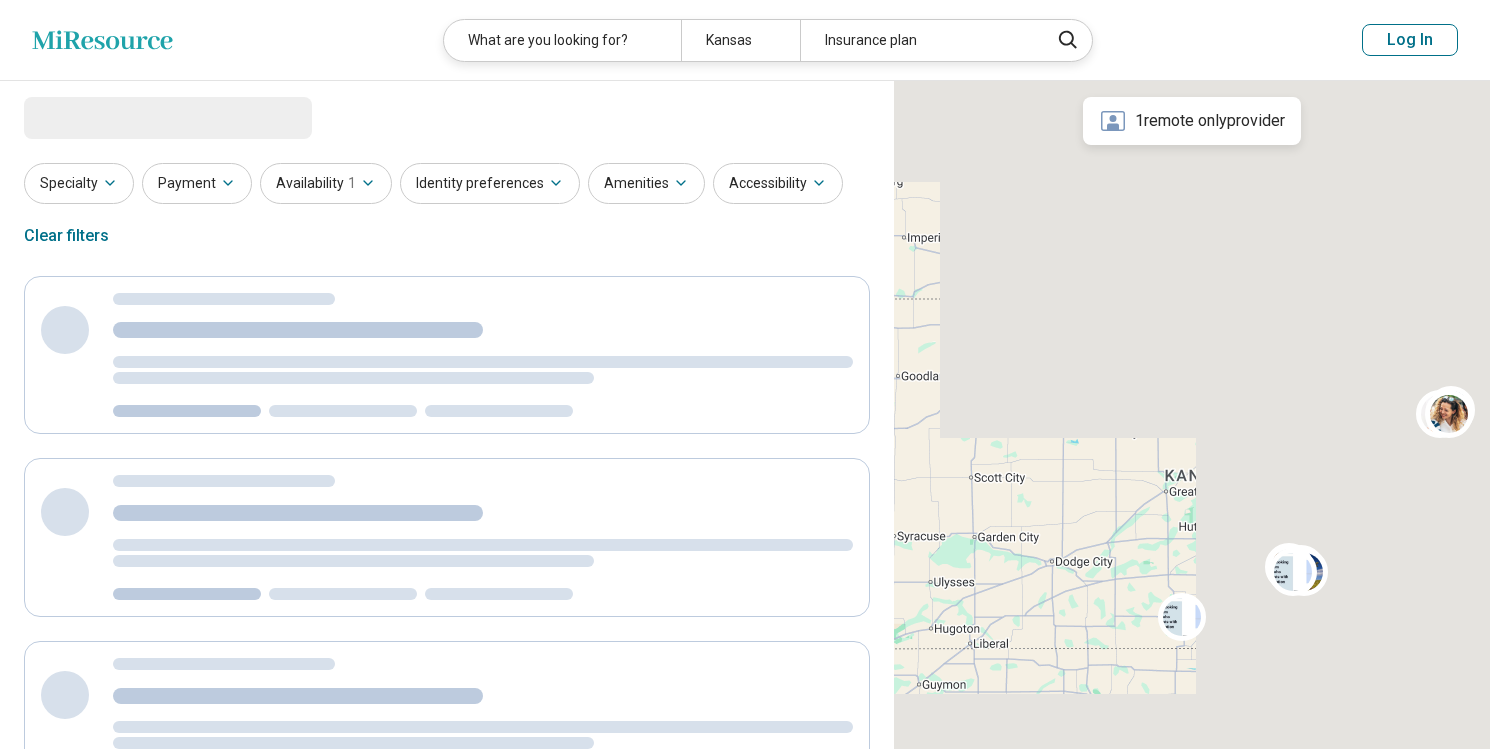 select on "***" 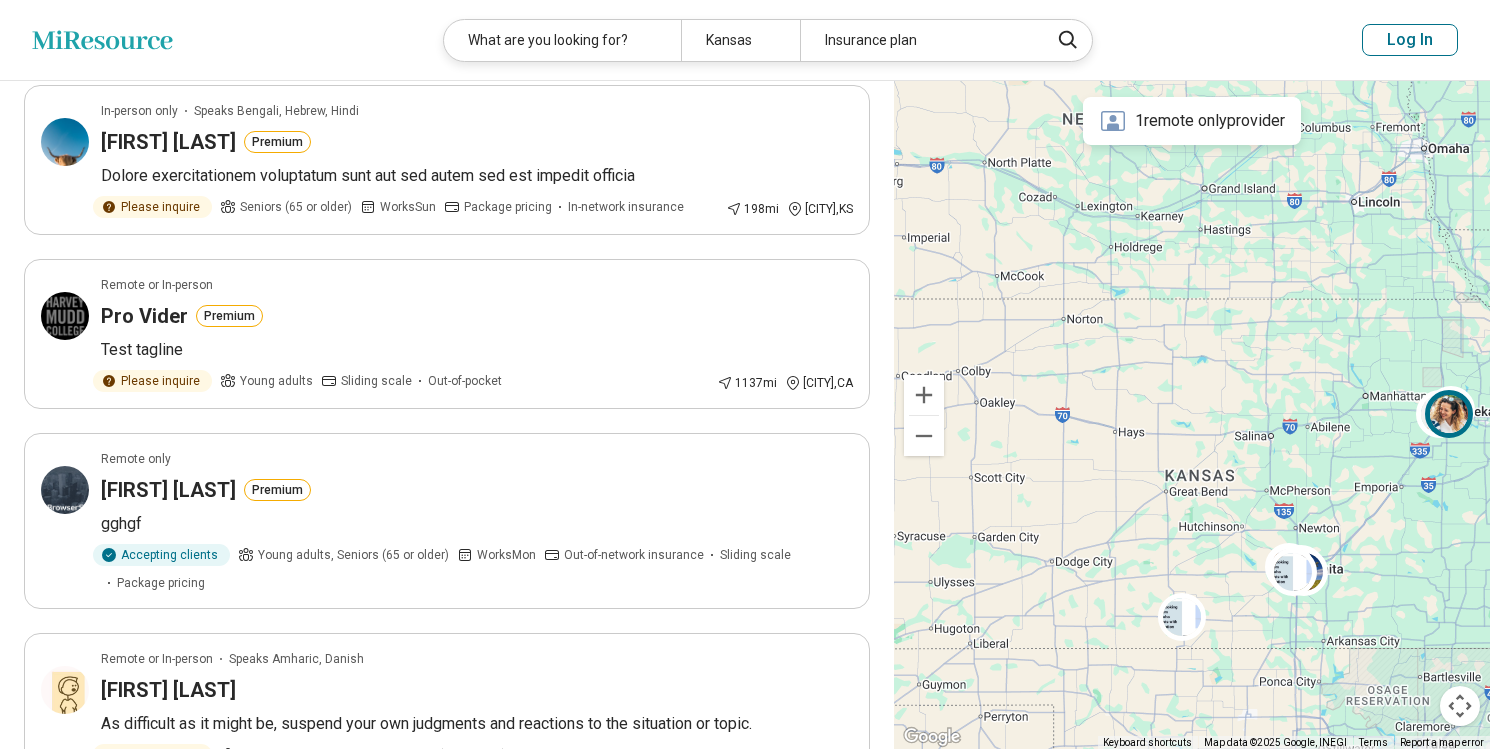 scroll, scrollTop: 1032, scrollLeft: 0, axis: vertical 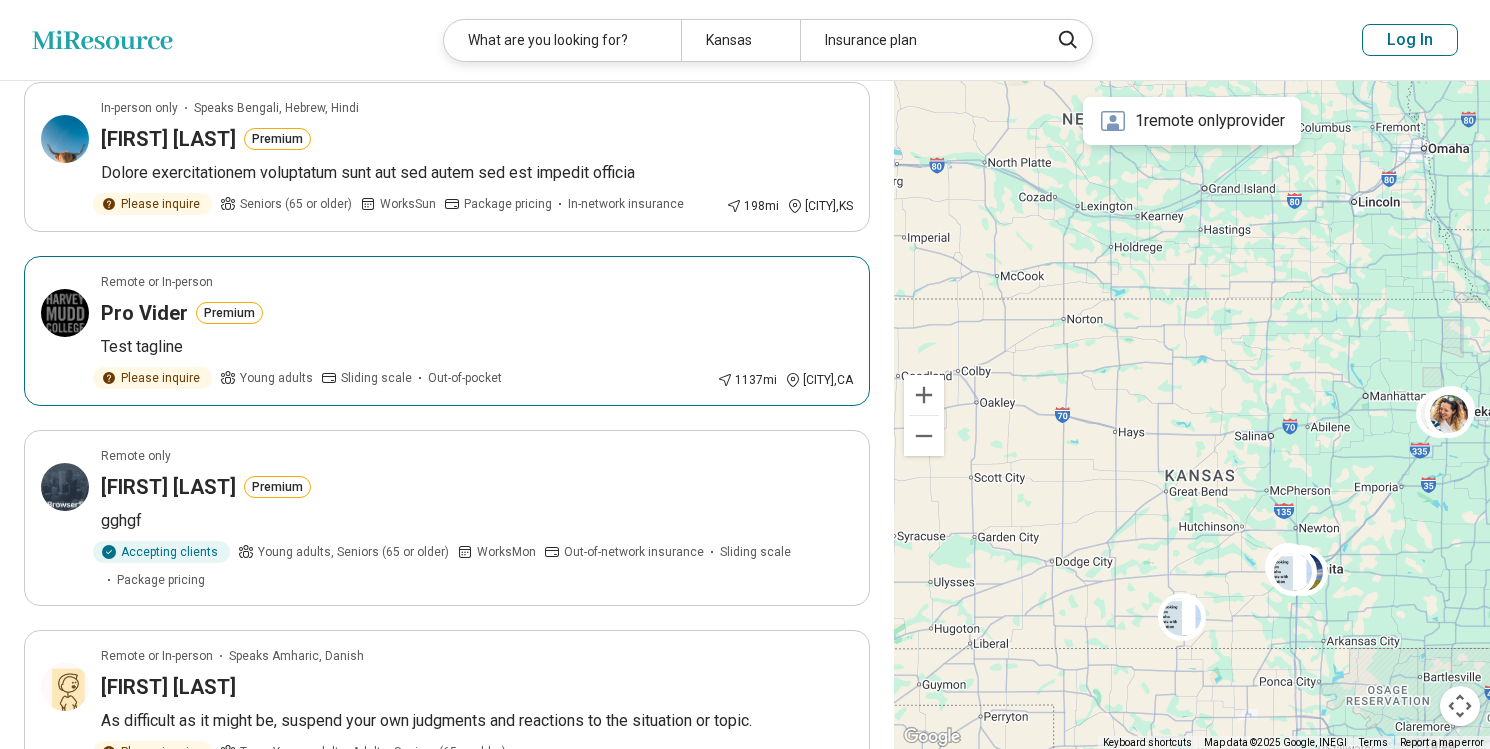 click on "Test tagline" at bounding box center (477, 347) 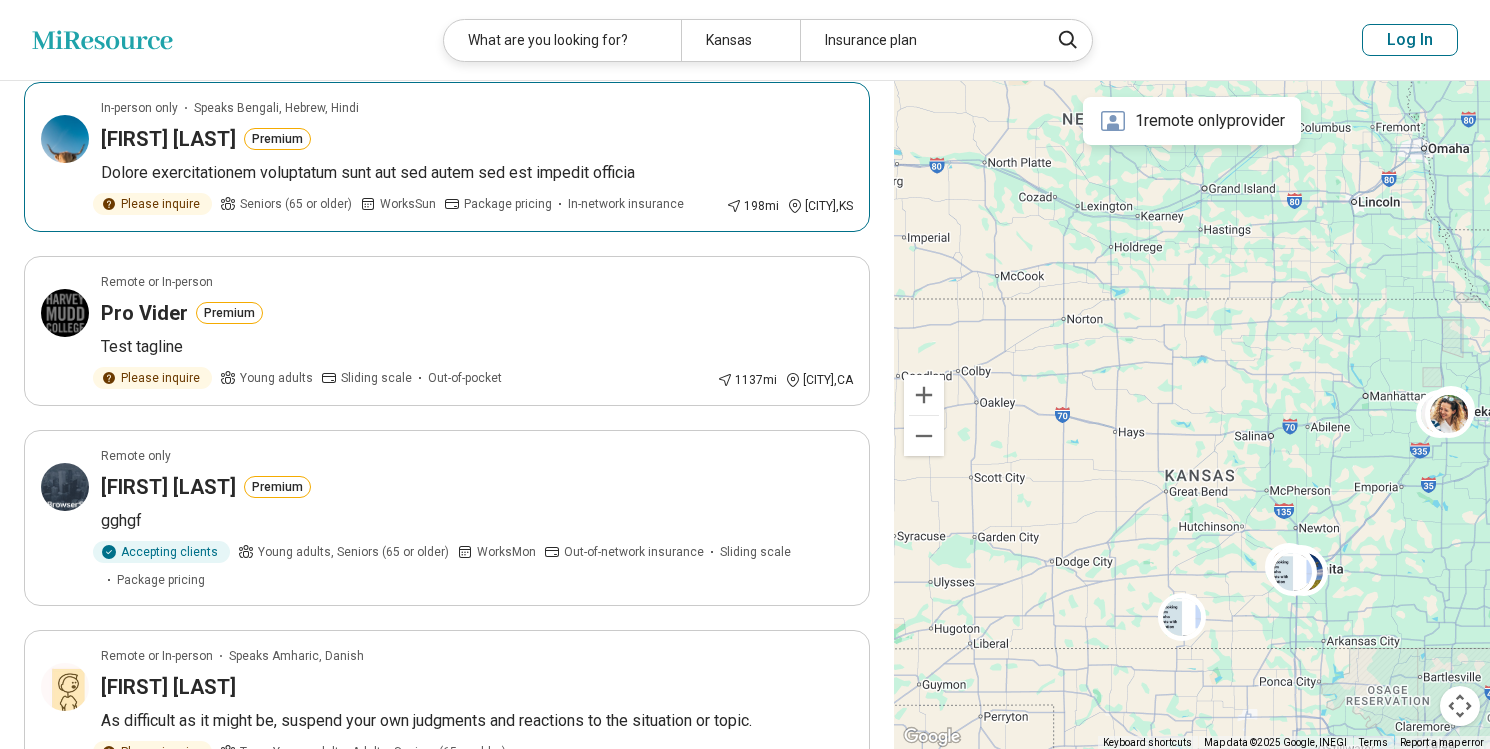click on "Sophia Jones Premium" at bounding box center (477, 139) 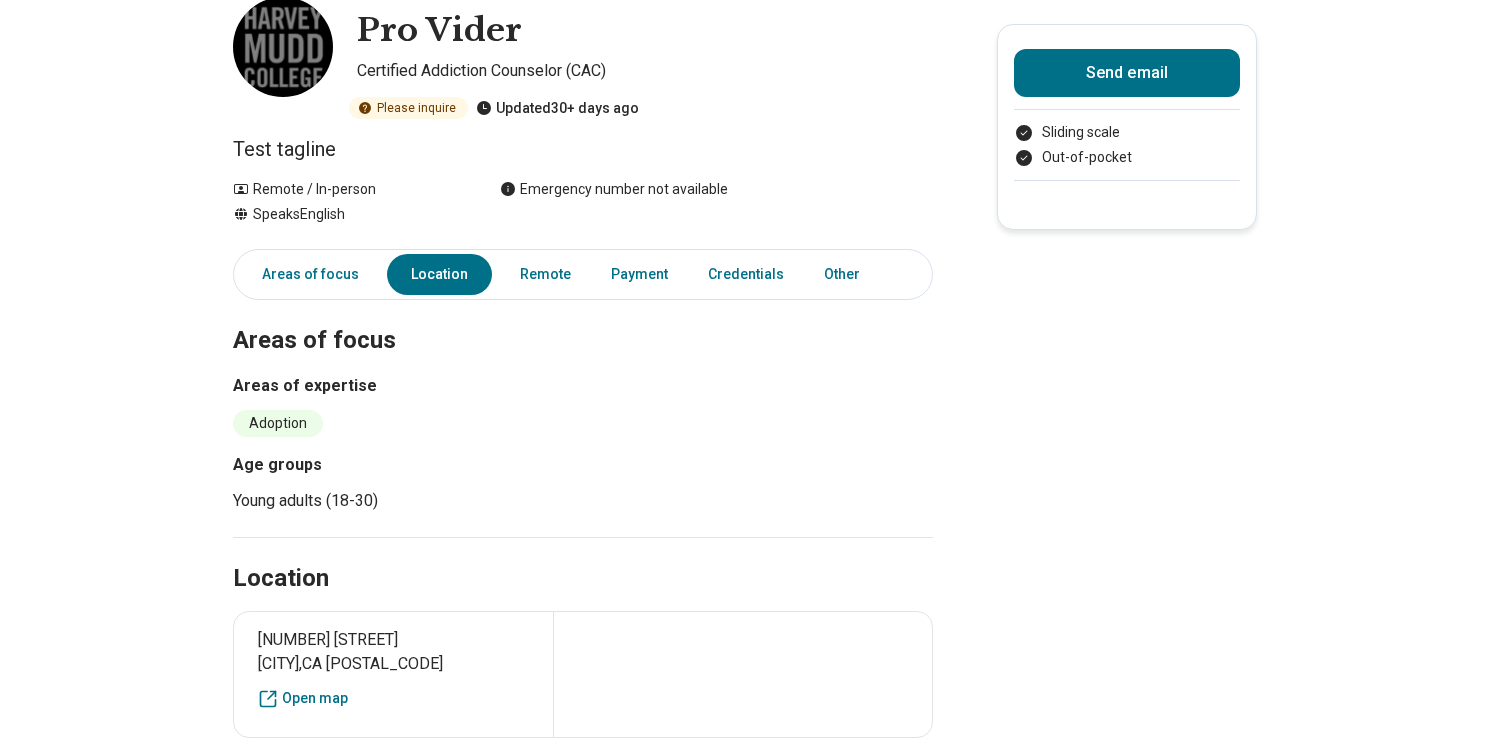 scroll, scrollTop: 0, scrollLeft: 0, axis: both 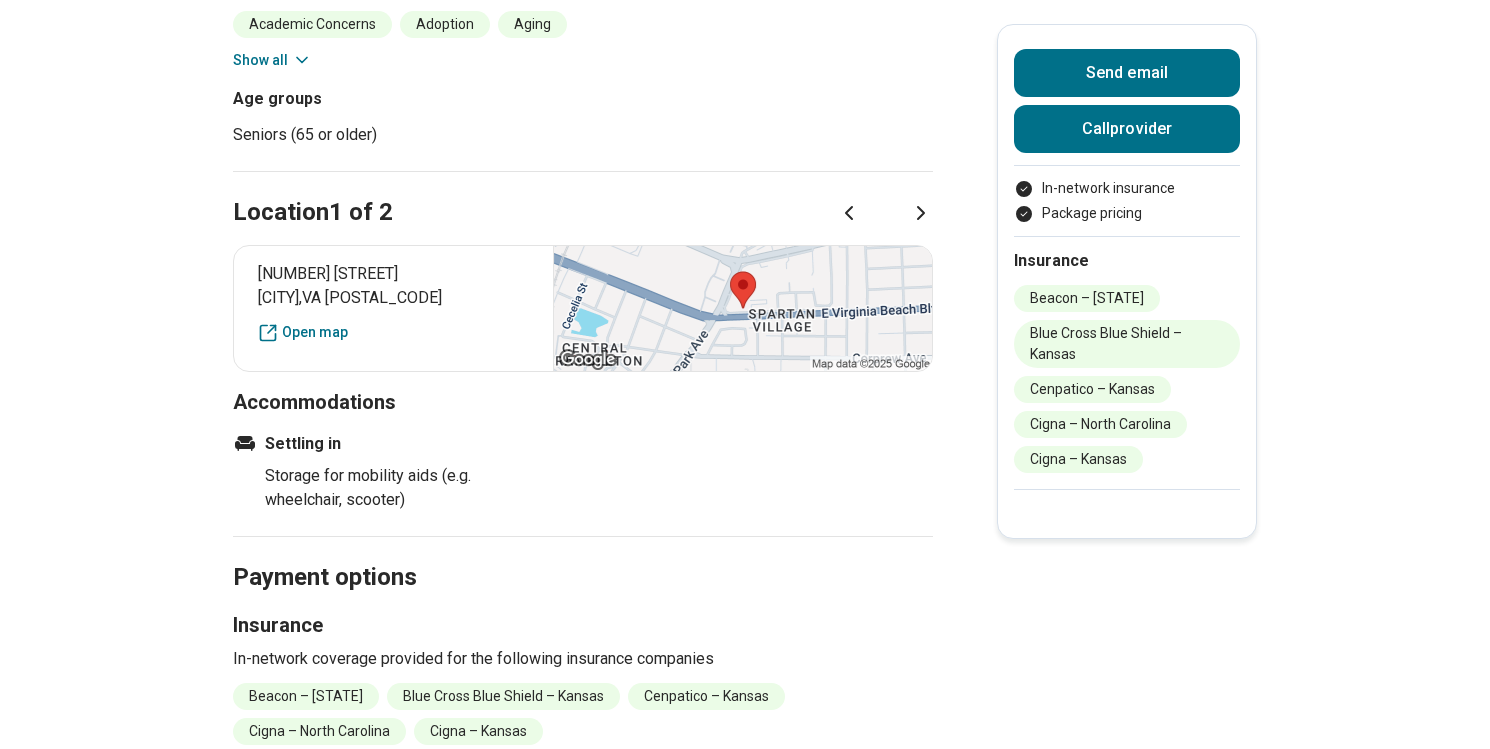 click 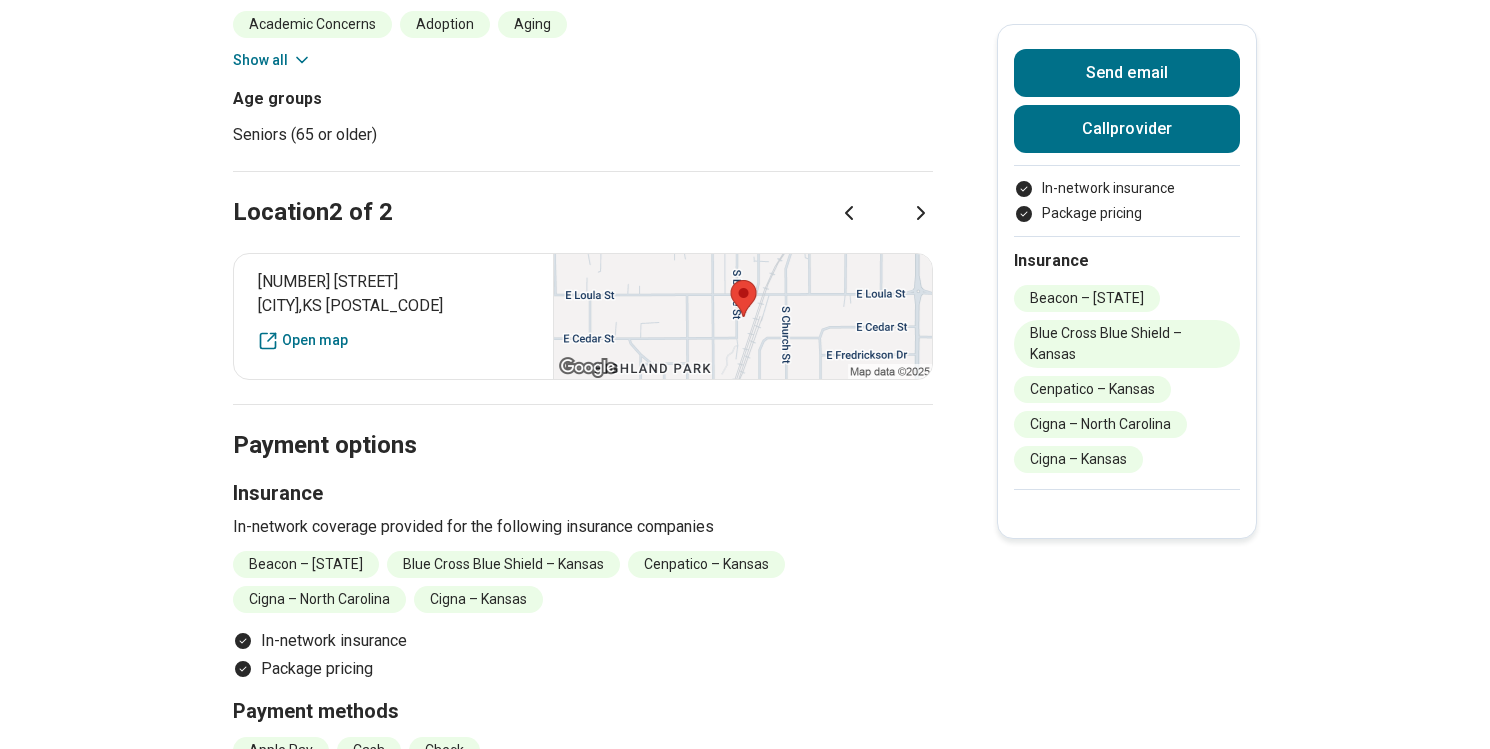 click 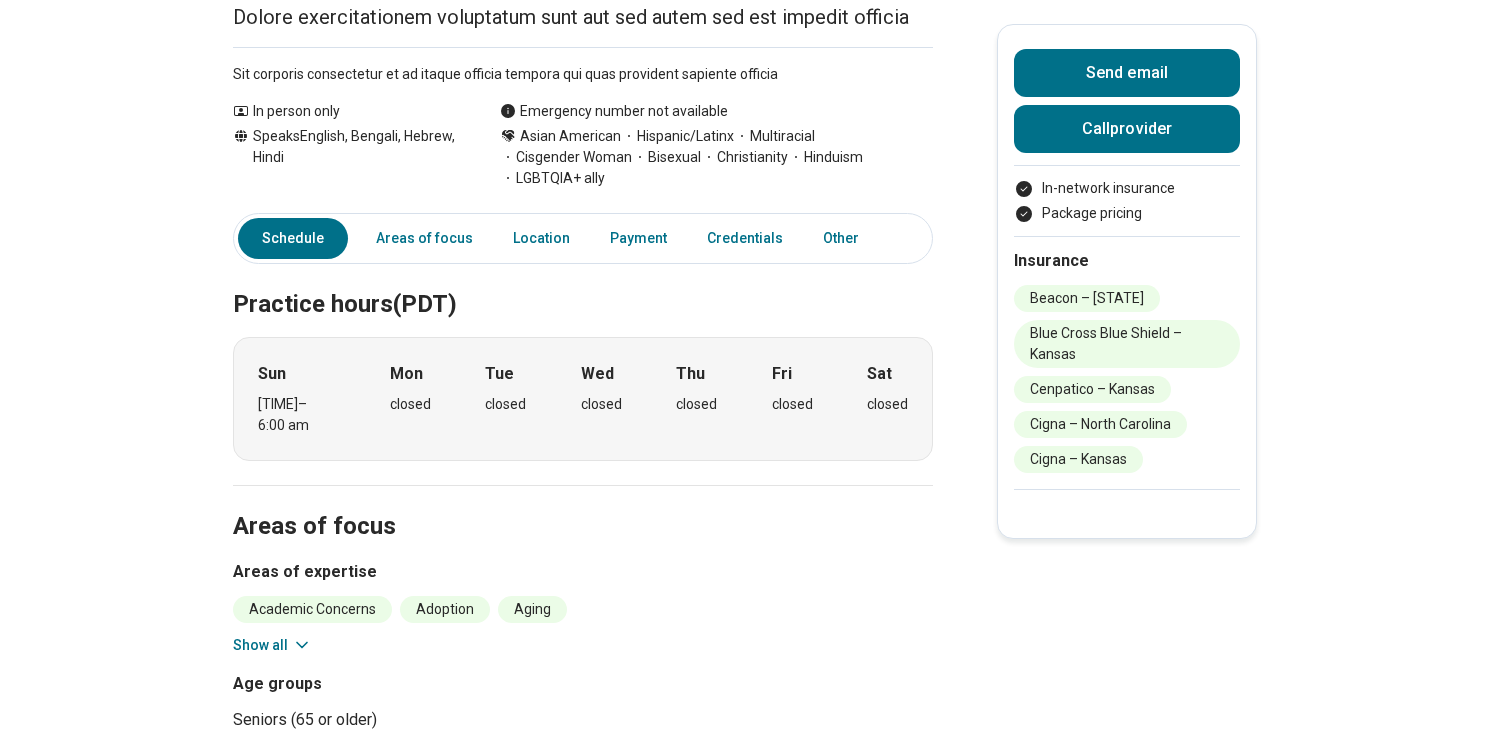 scroll, scrollTop: 0, scrollLeft: 0, axis: both 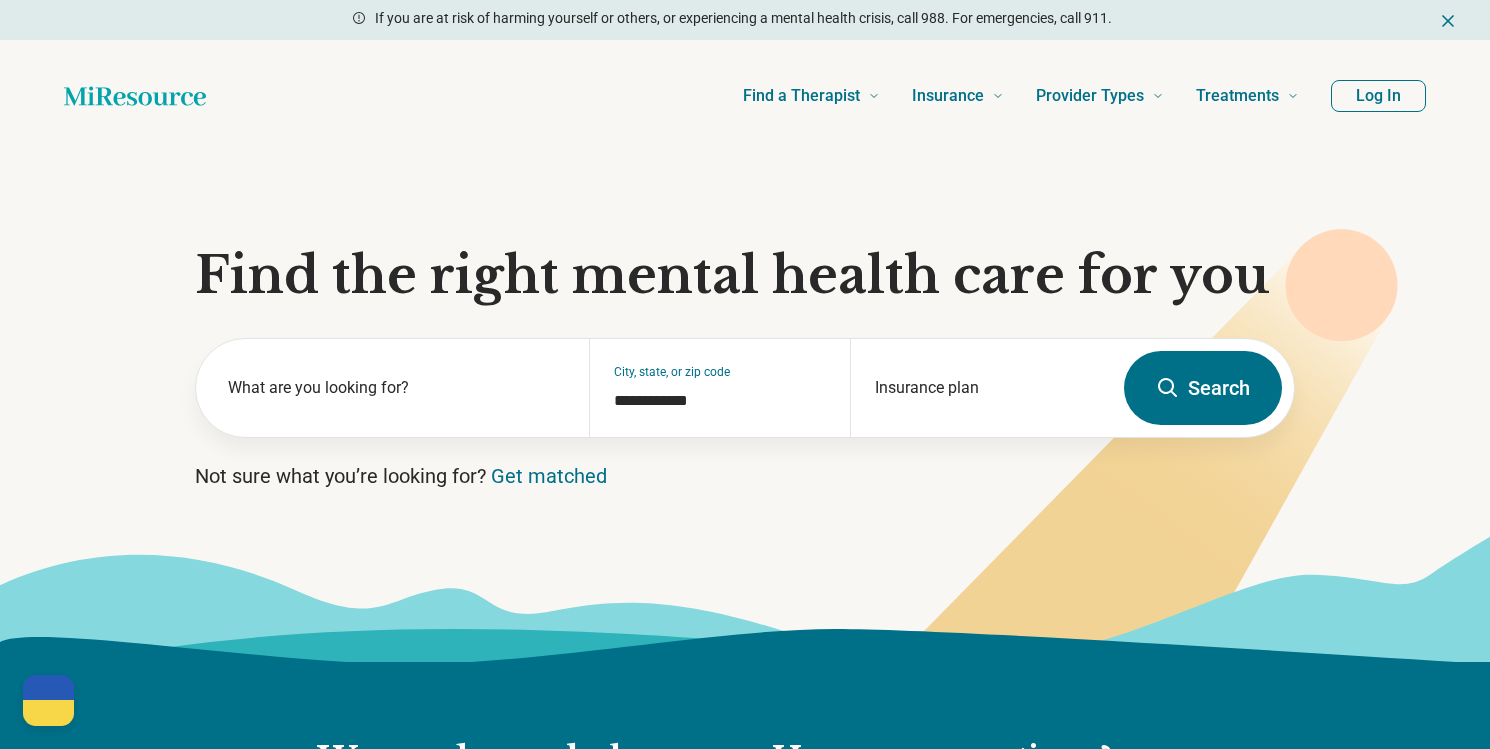 click on "**********" at bounding box center (745, 407) 